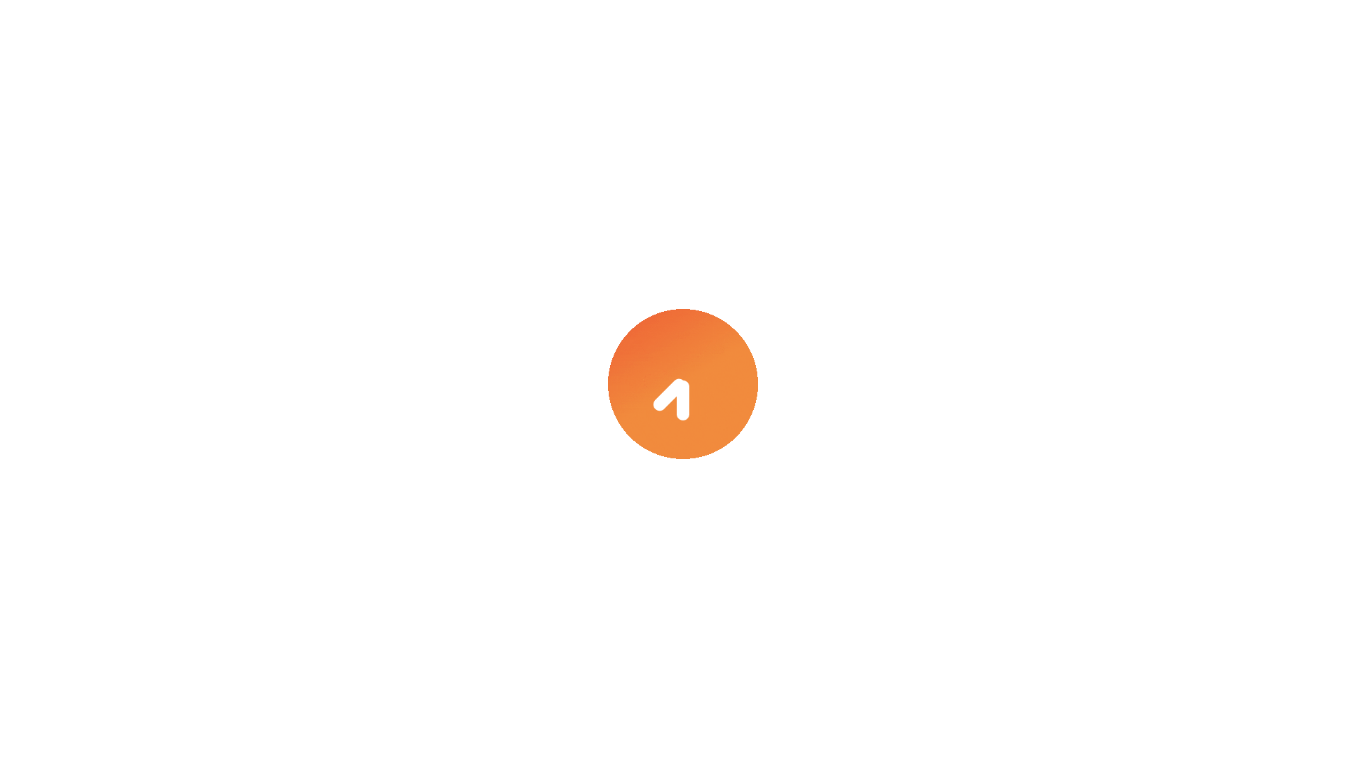 scroll, scrollTop: 0, scrollLeft: 0, axis: both 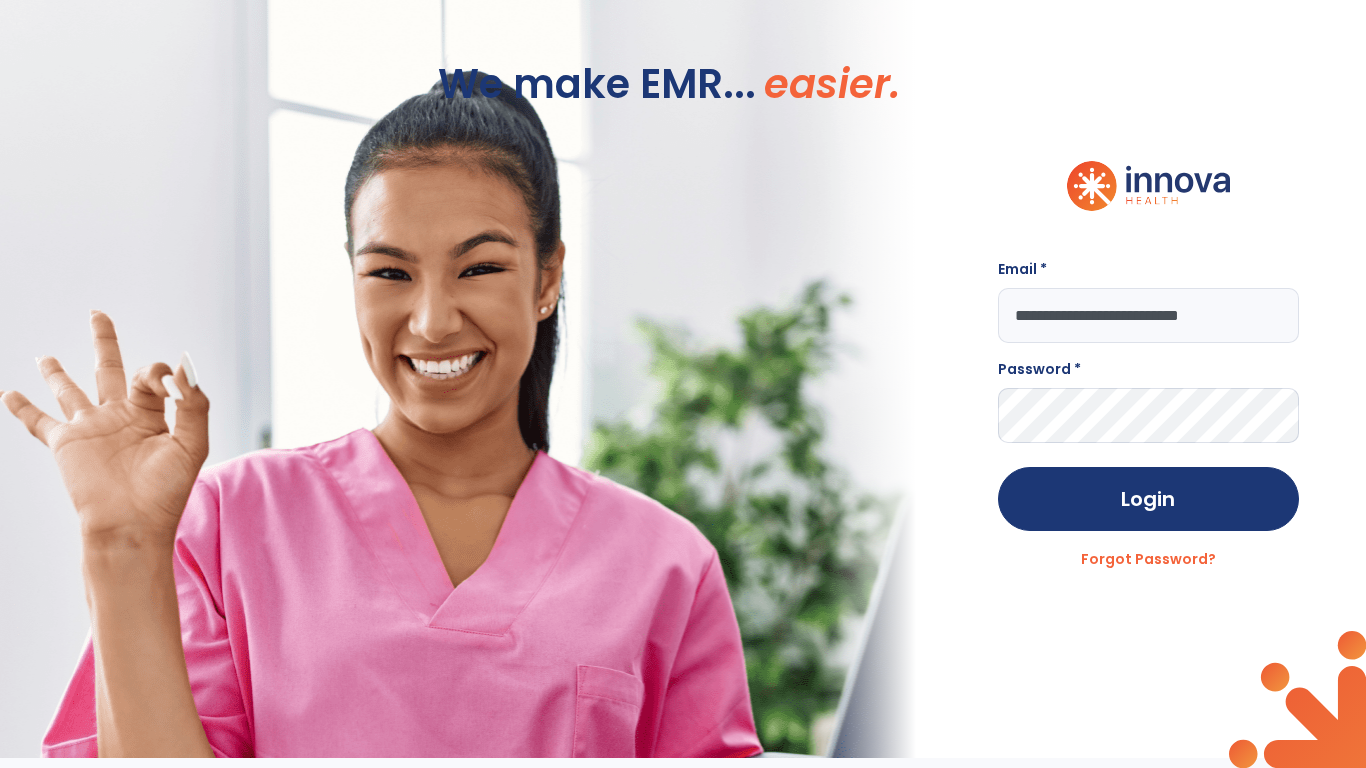 type on "**********" 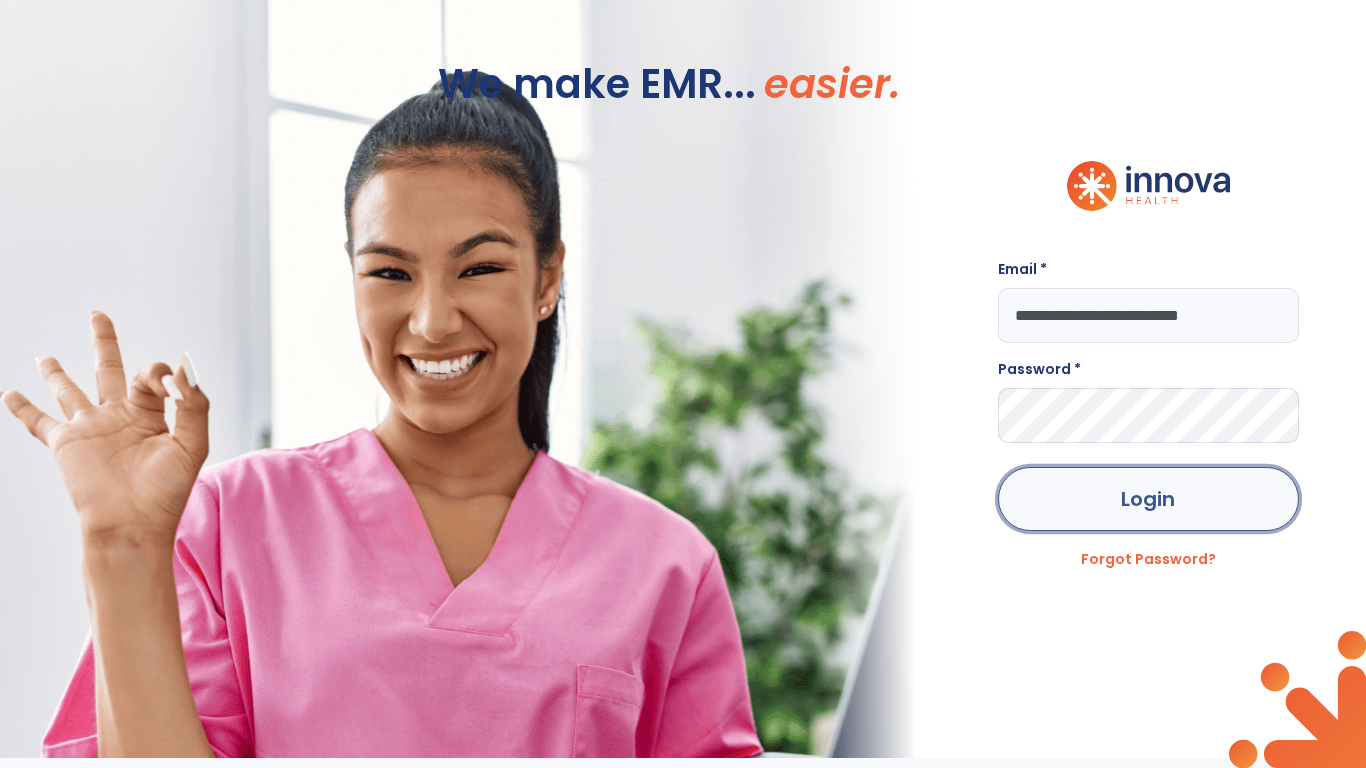 click on "Login" 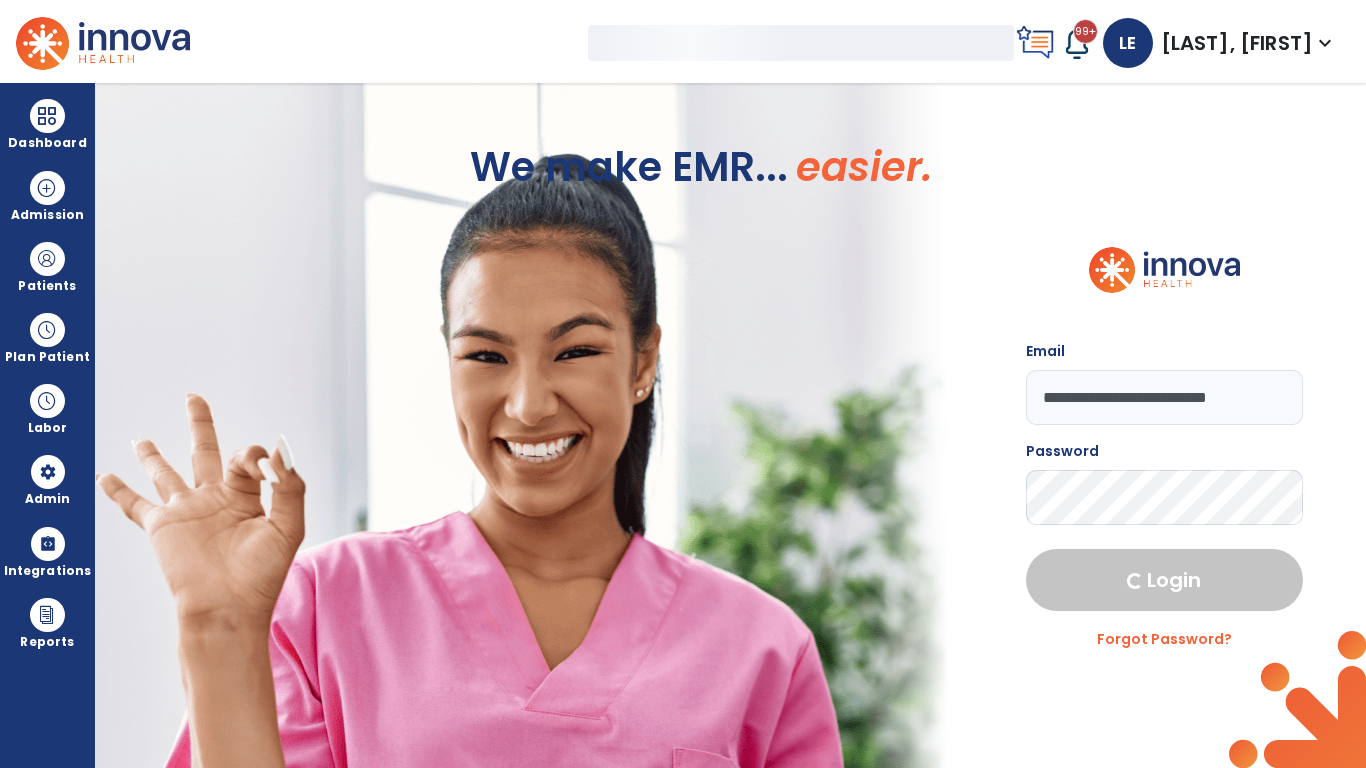 select on "***" 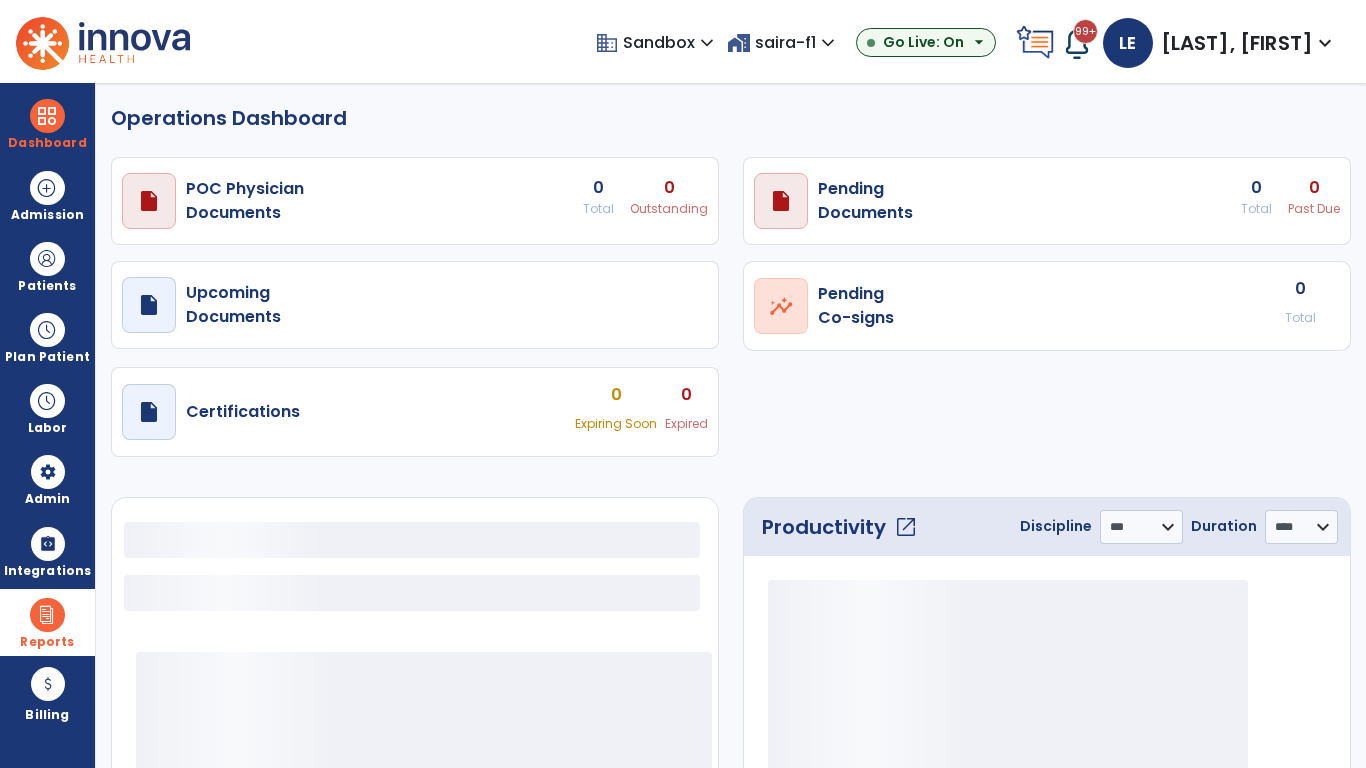 click at bounding box center [47, 615] 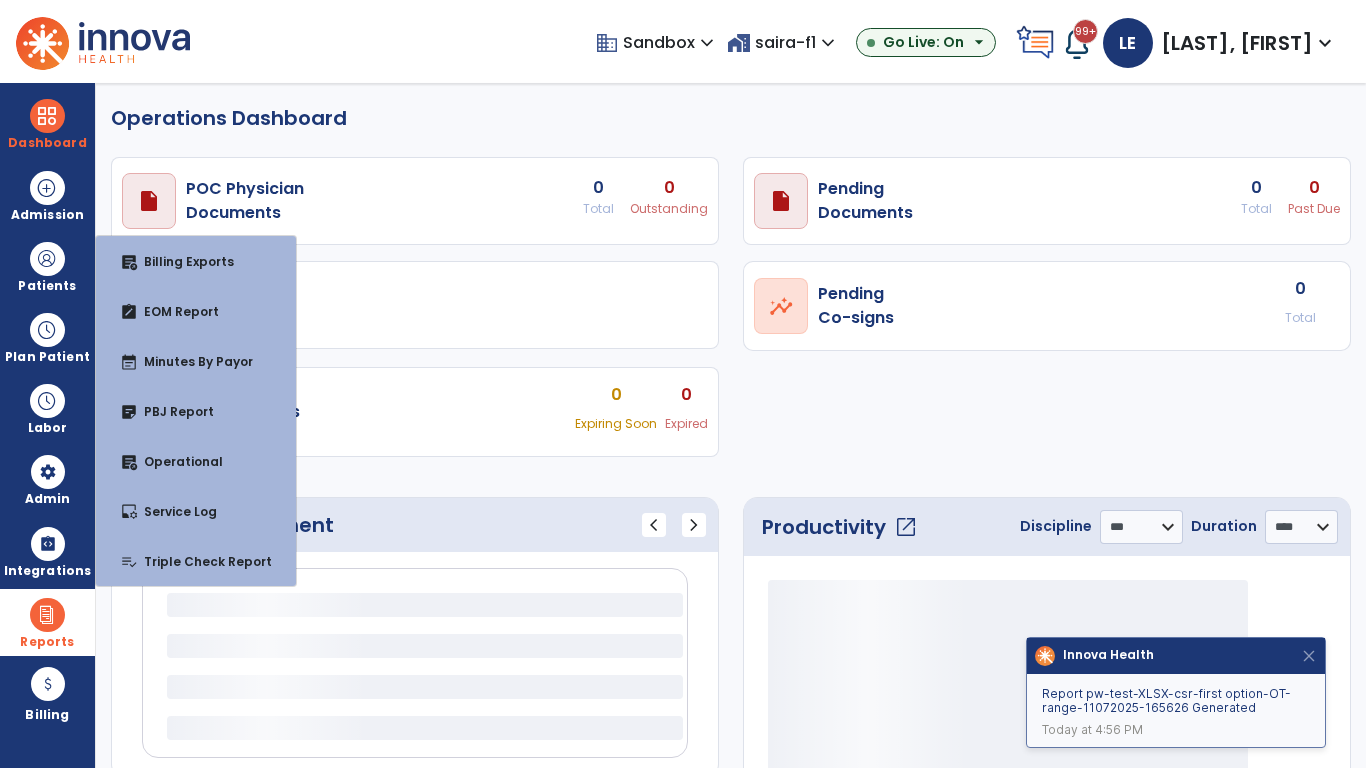 select on "***" 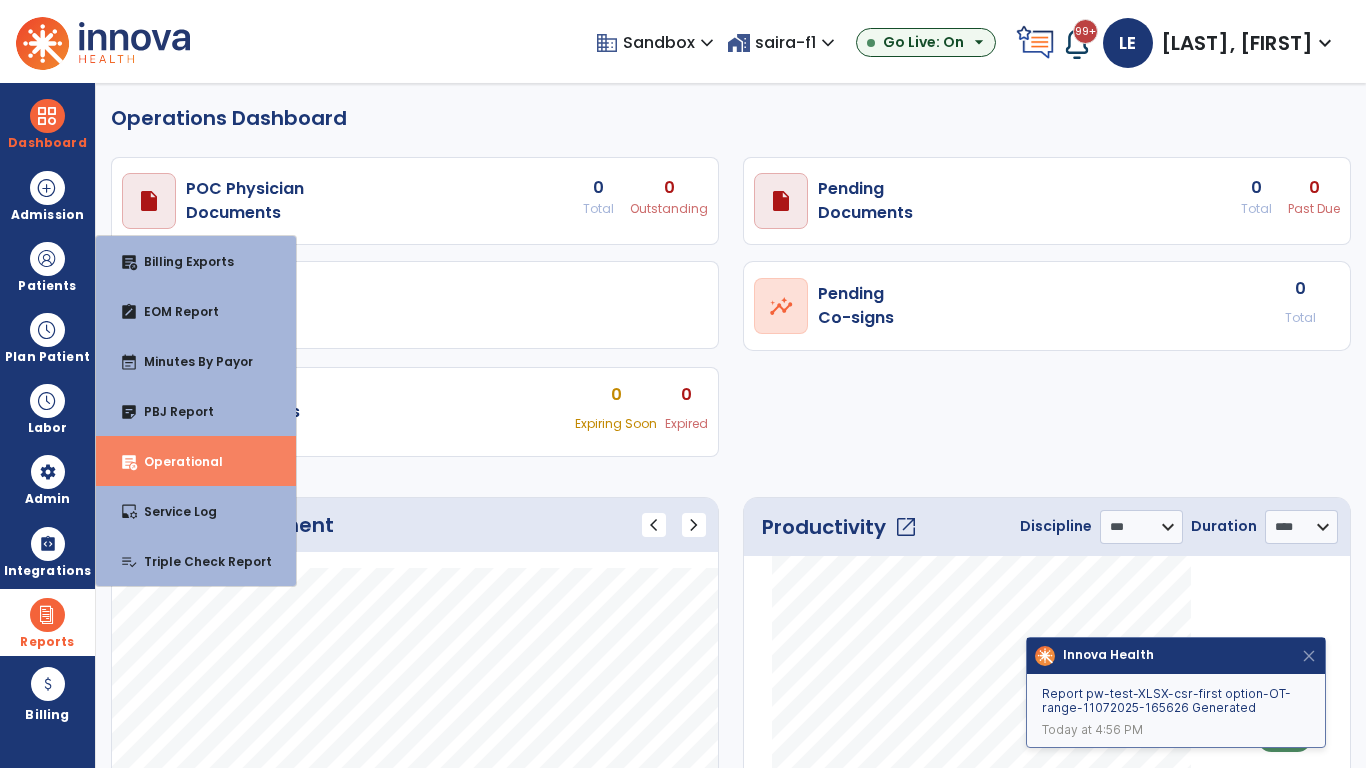click on "Operational" at bounding box center [175, 461] 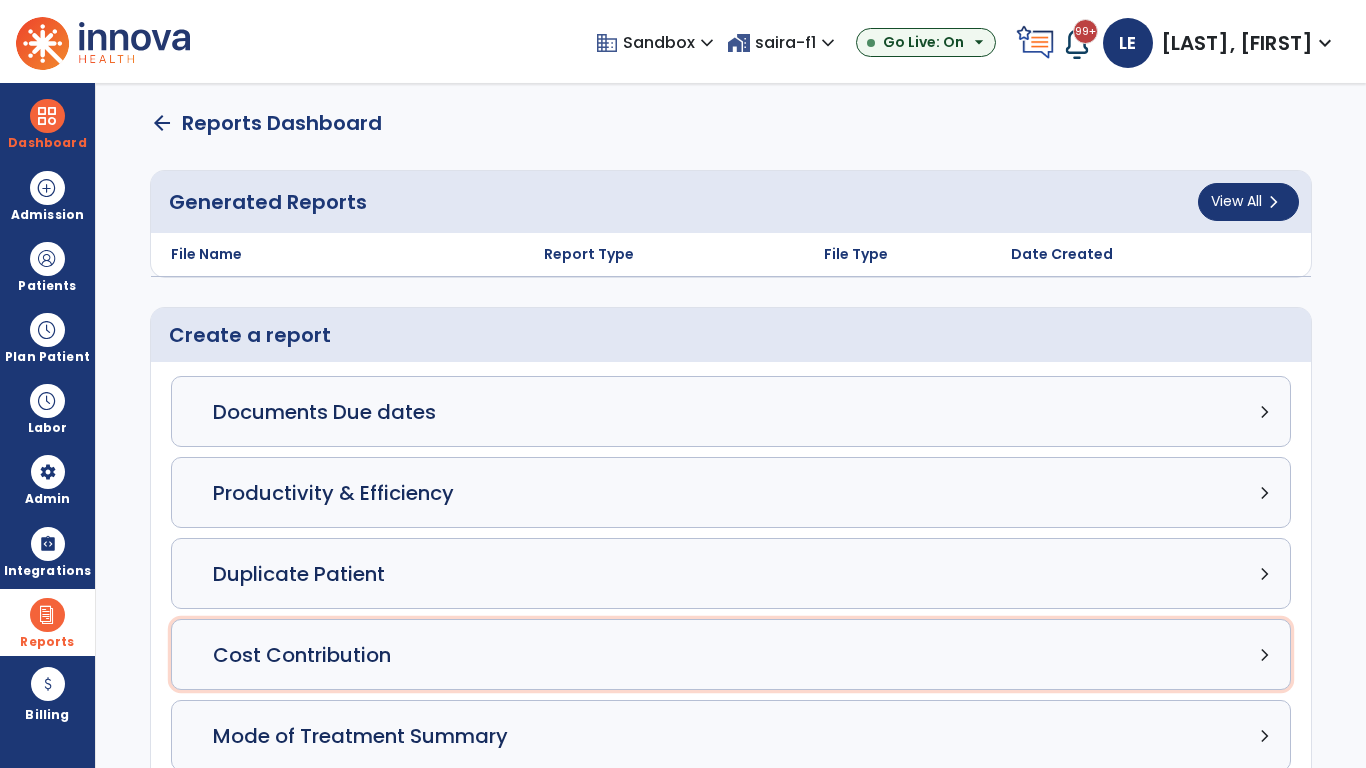 click on "Cost Contribution chevron_right" 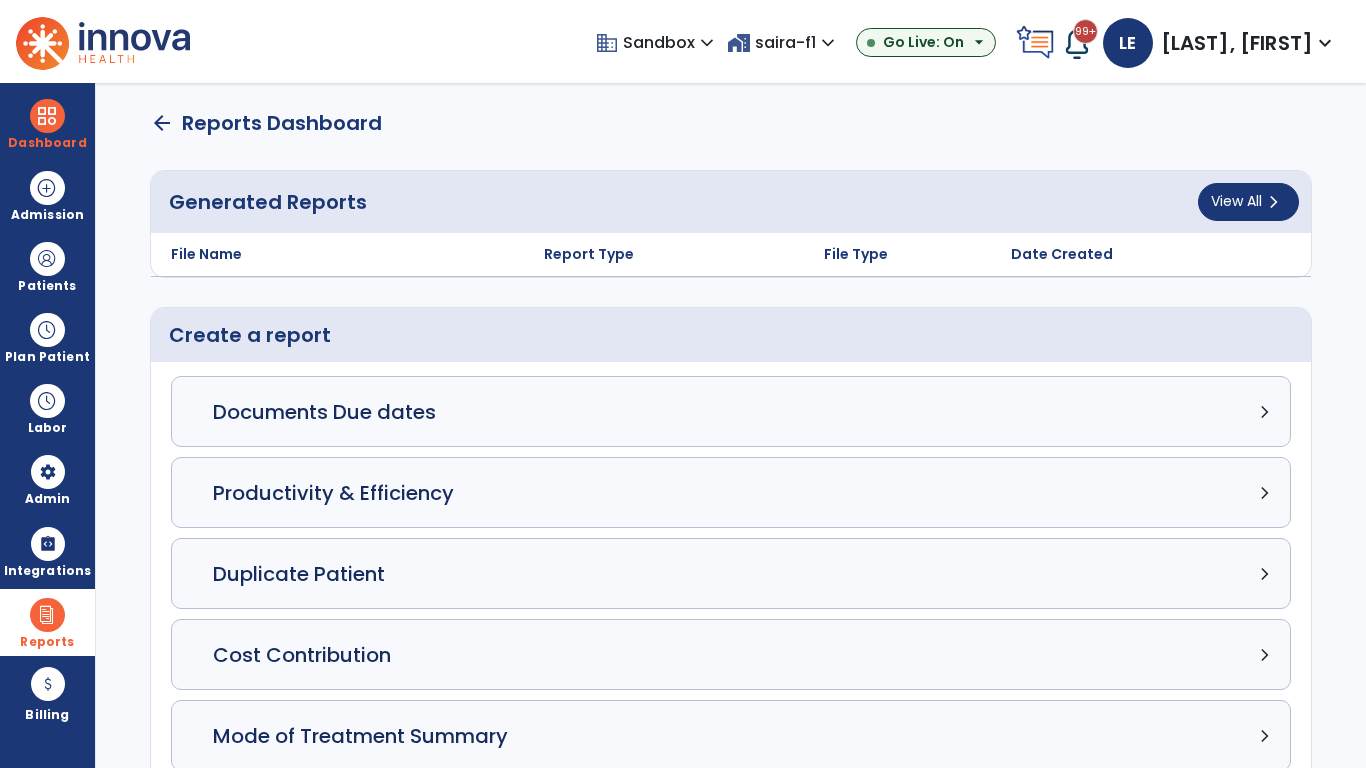 select on "*****" 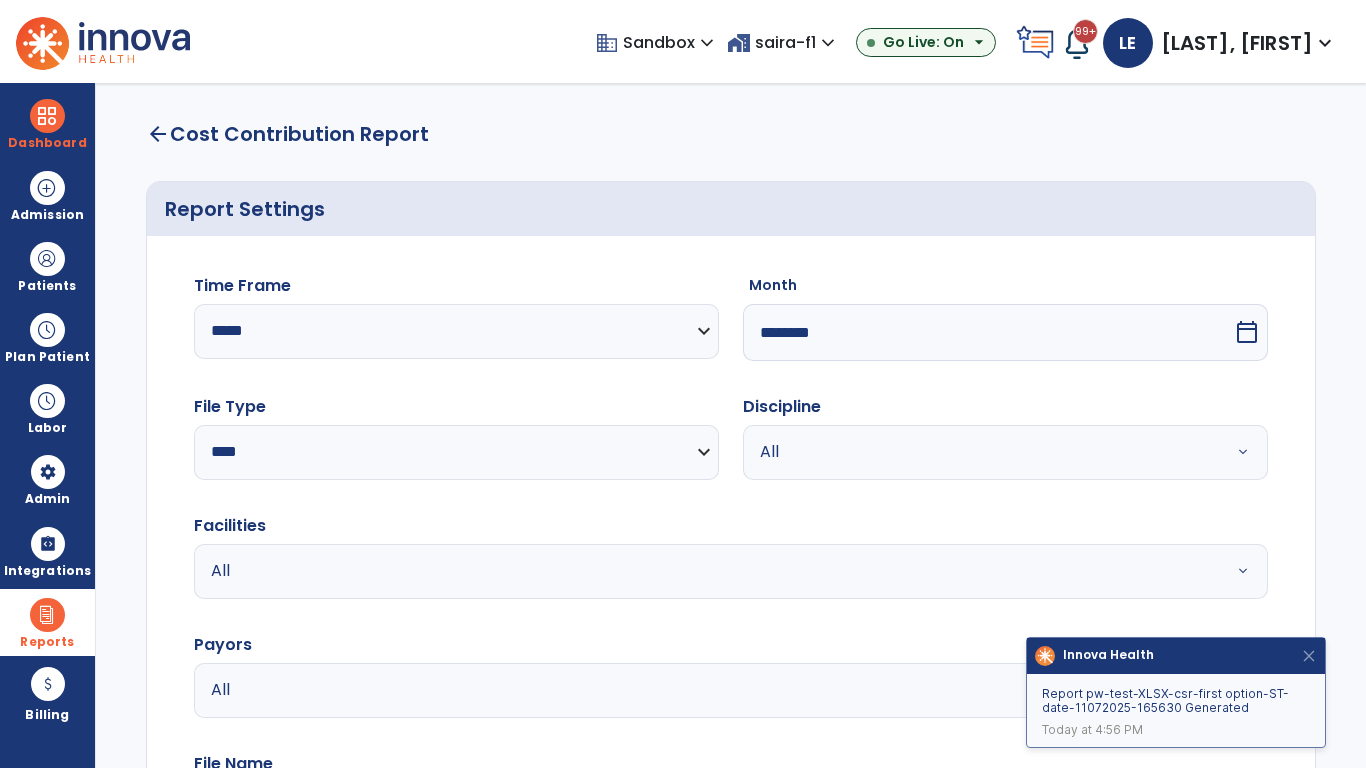 select on "*****" 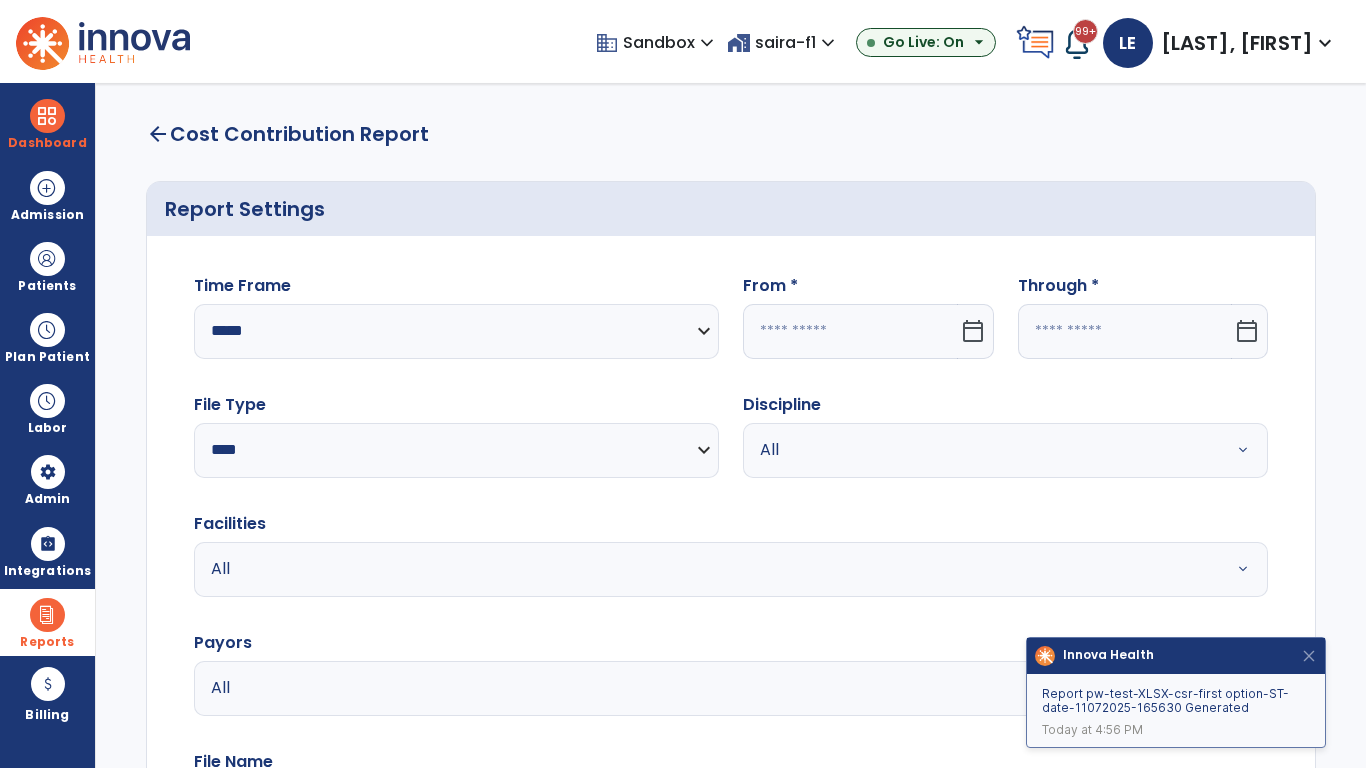 click 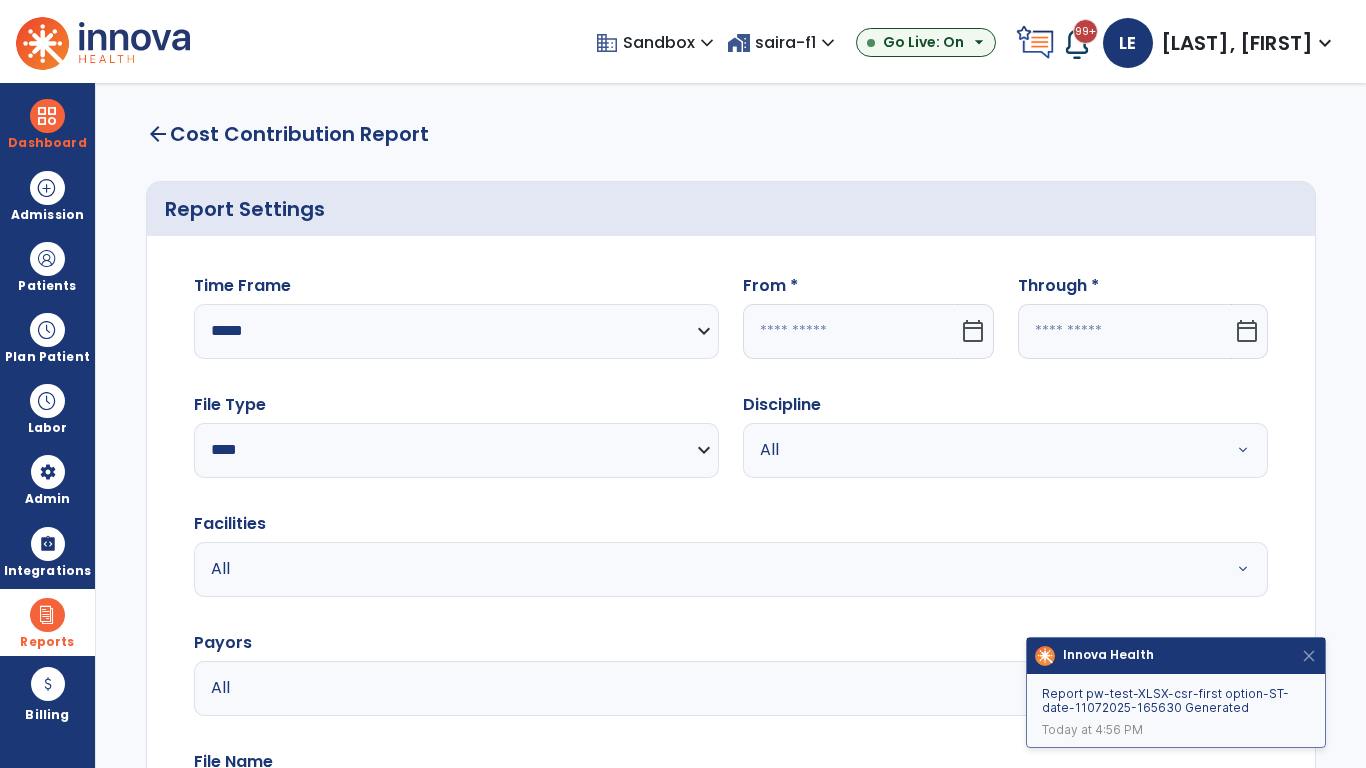 select on "*" 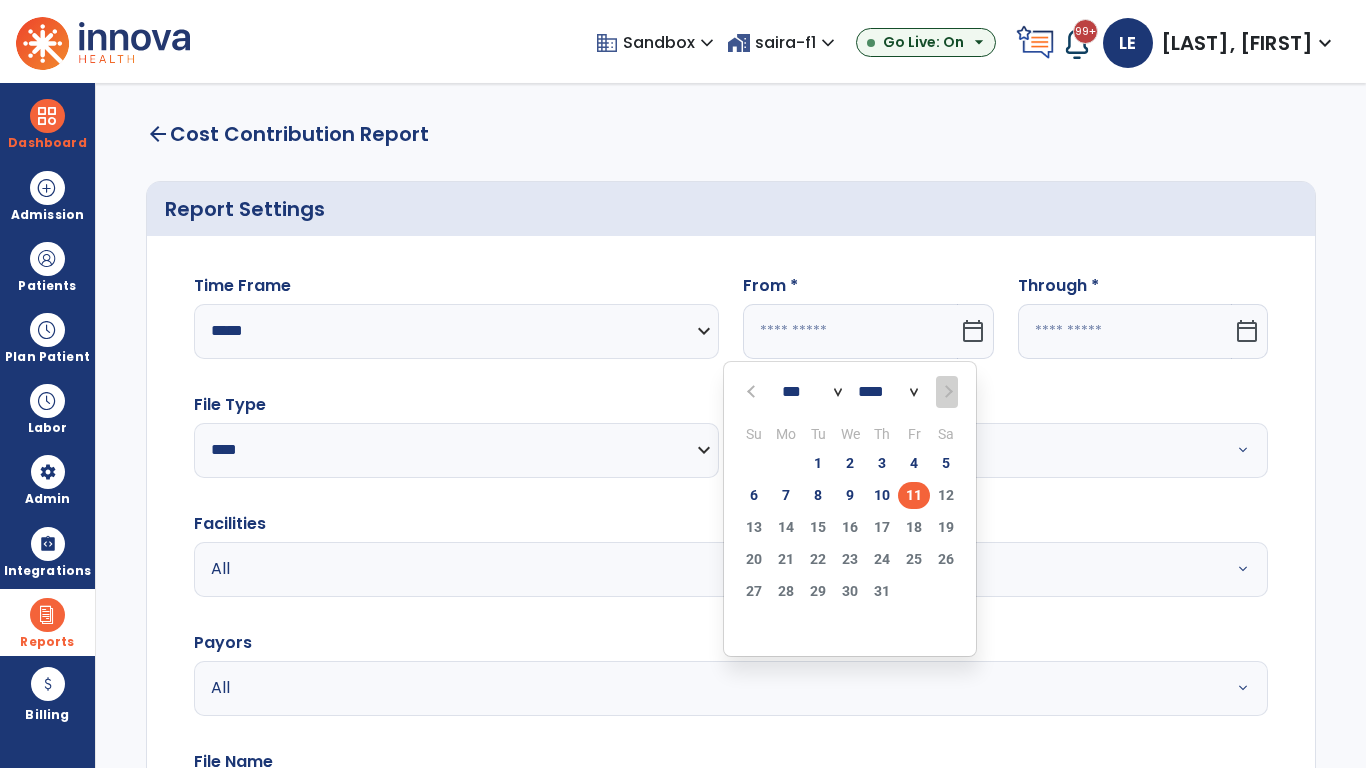 select on "****" 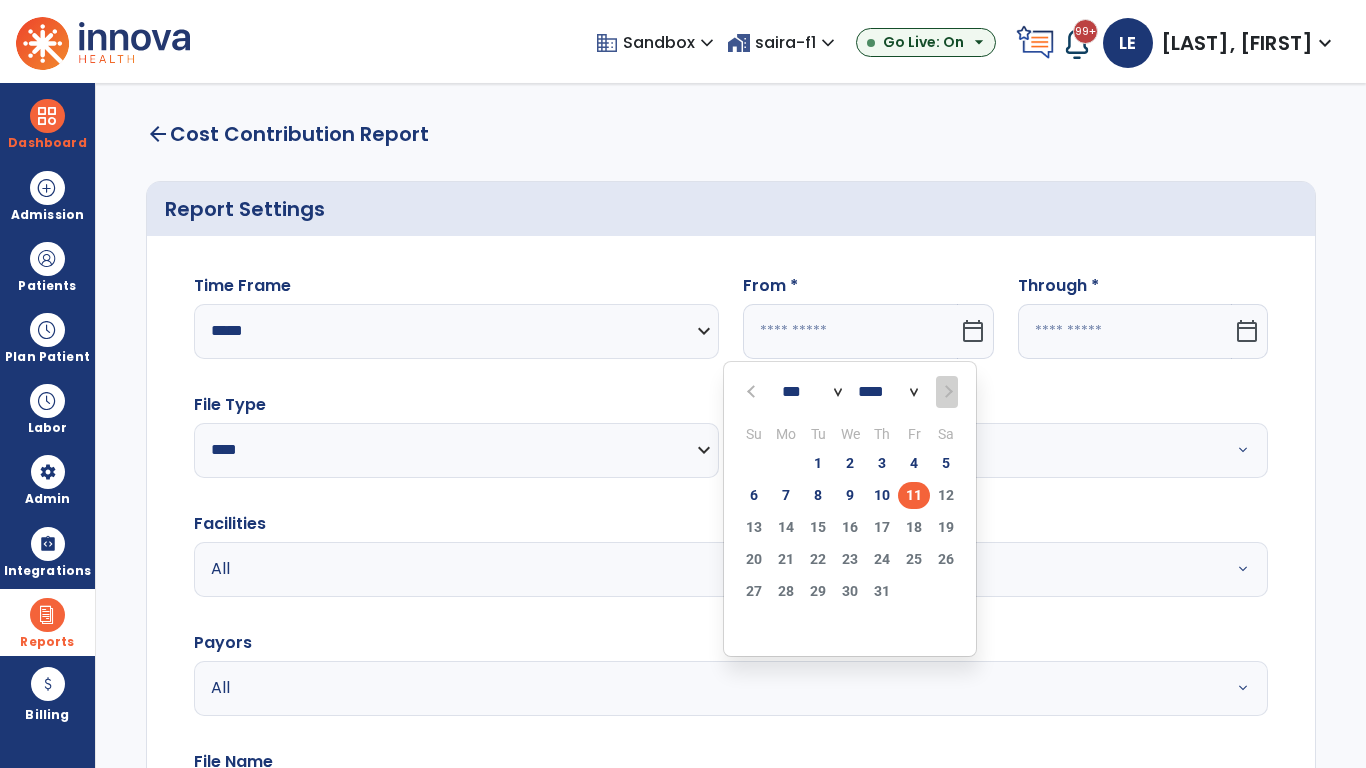 select on "**" 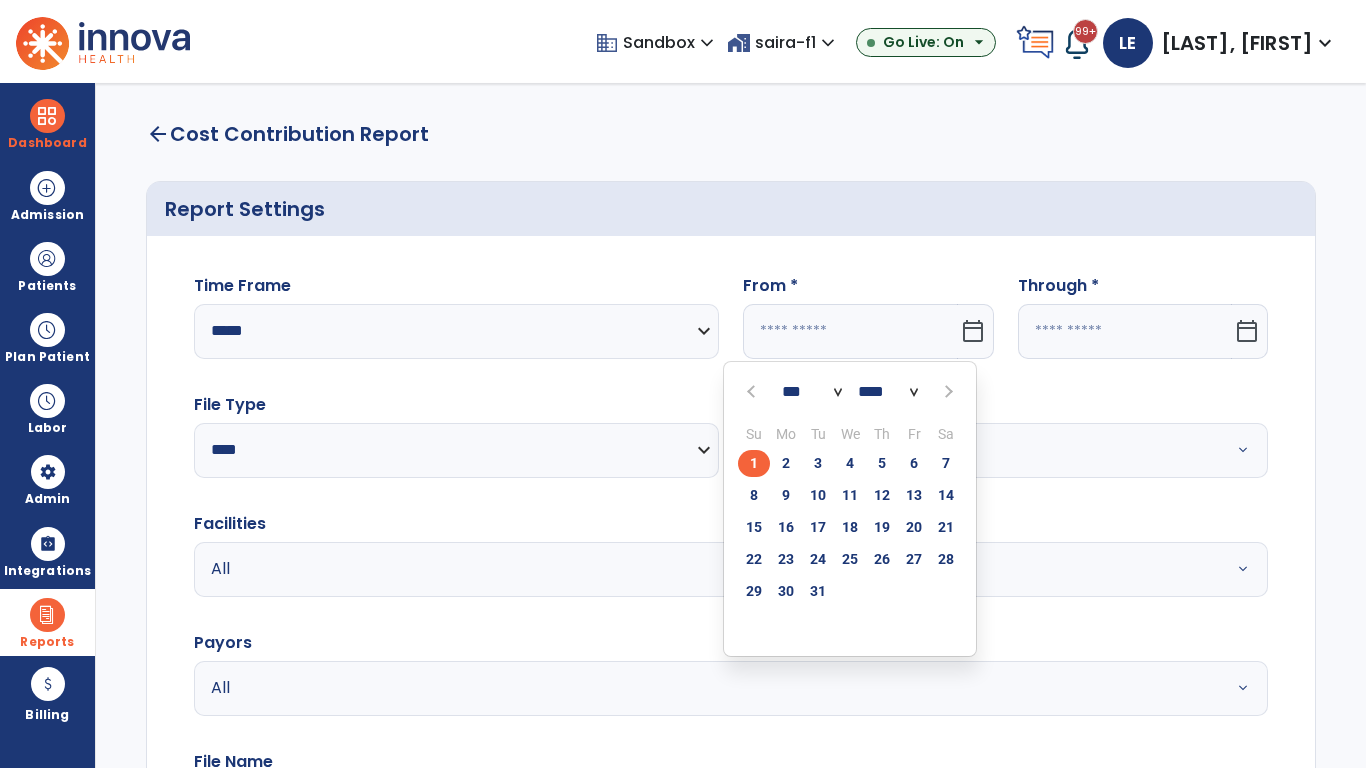 click on "1" 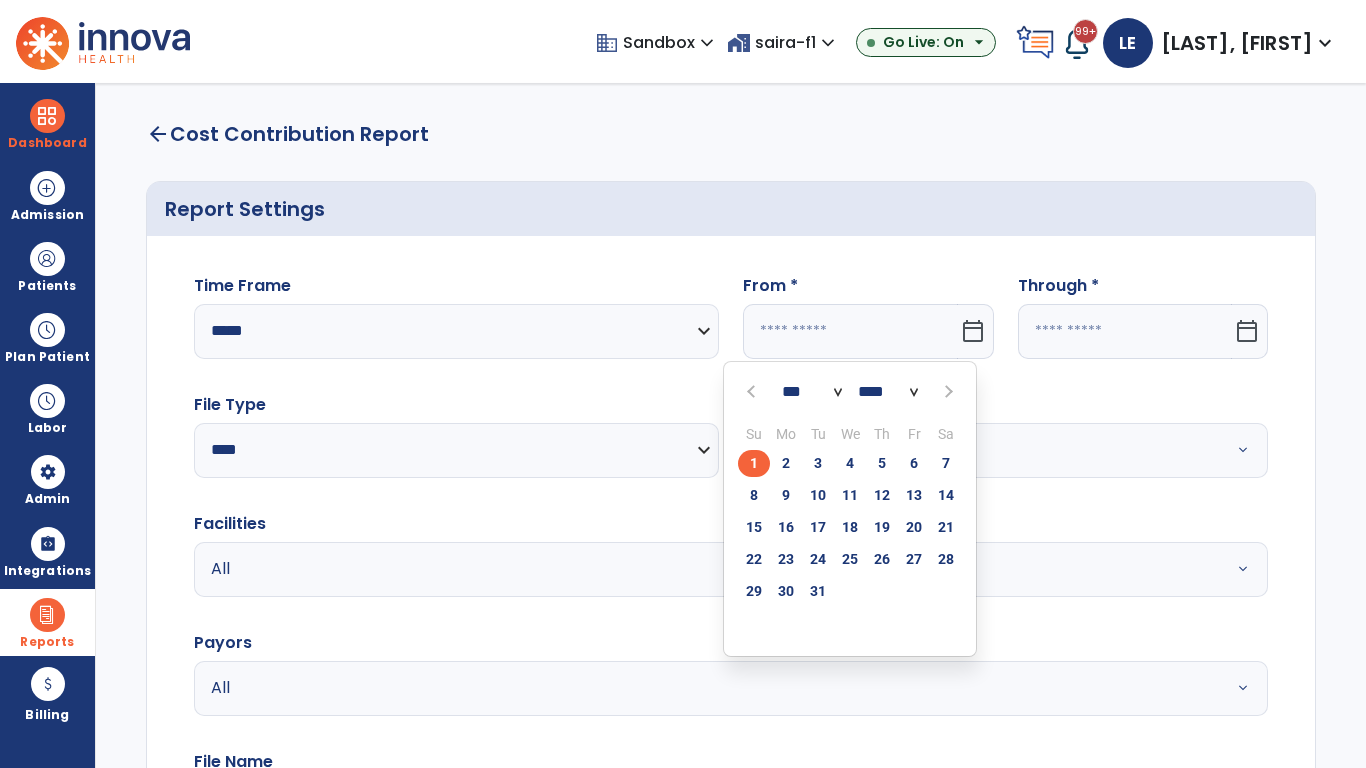 type on "**********" 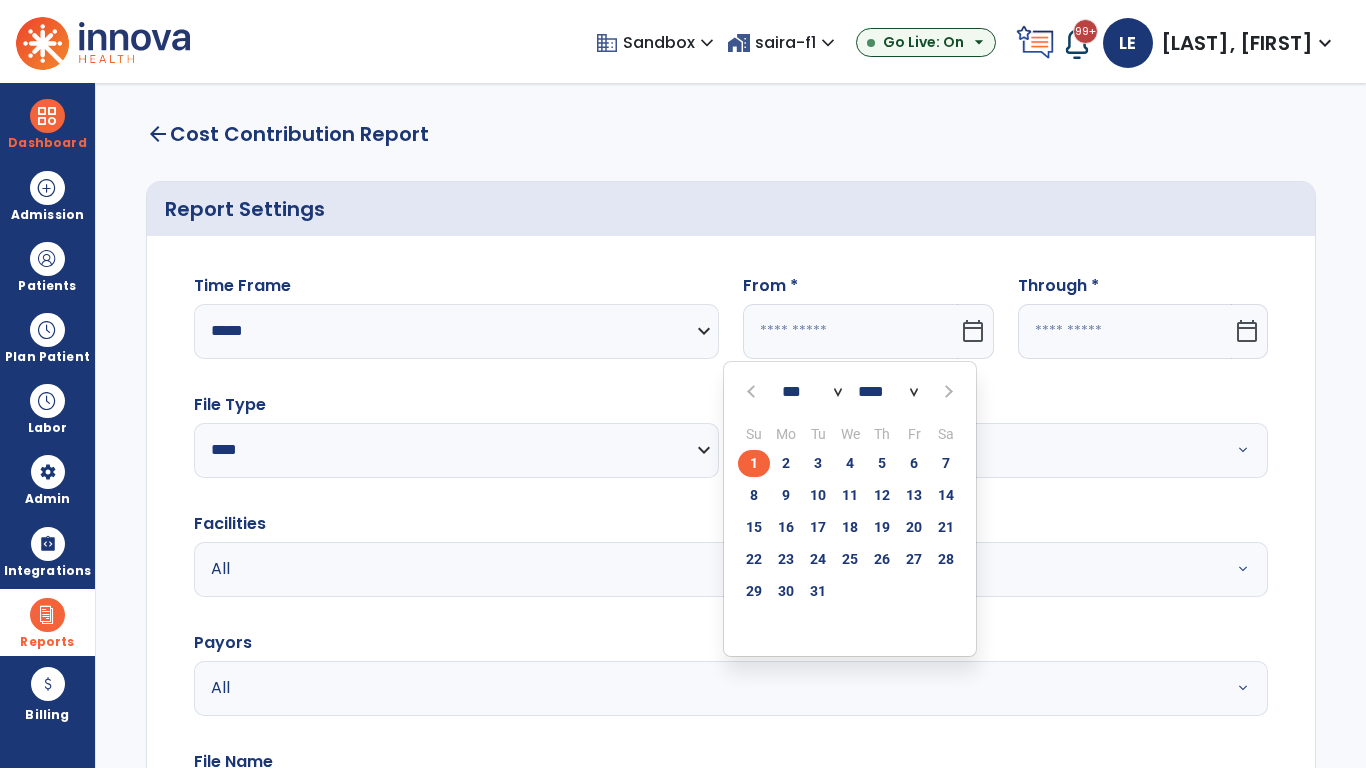 type on "*********" 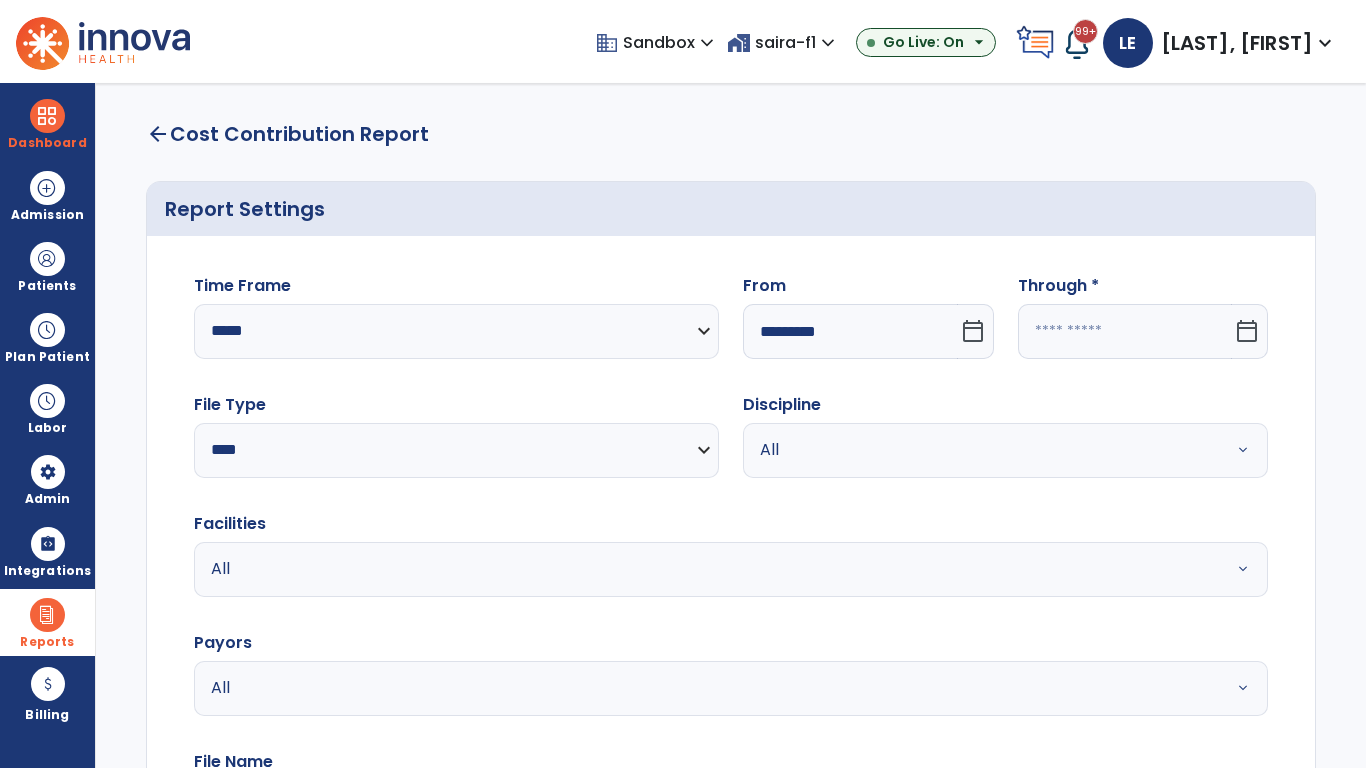 click 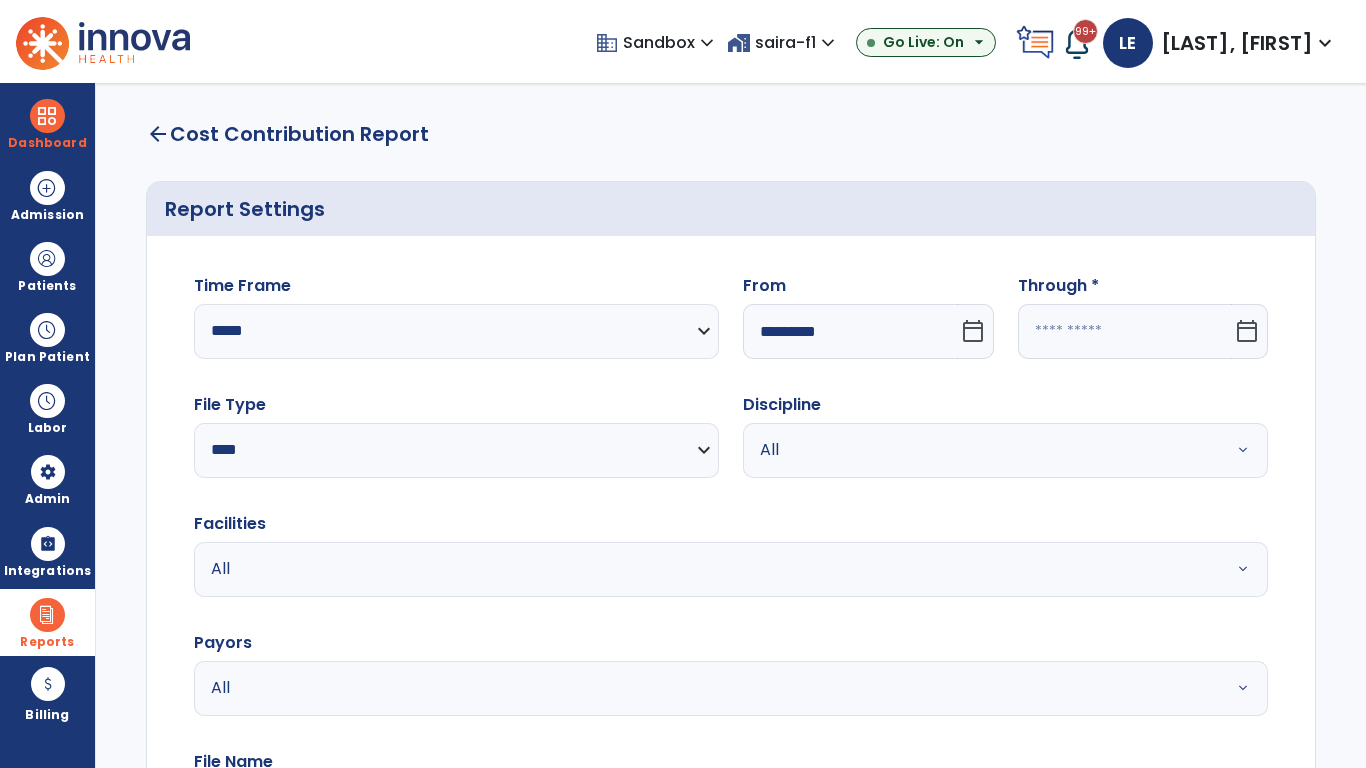 select on "*" 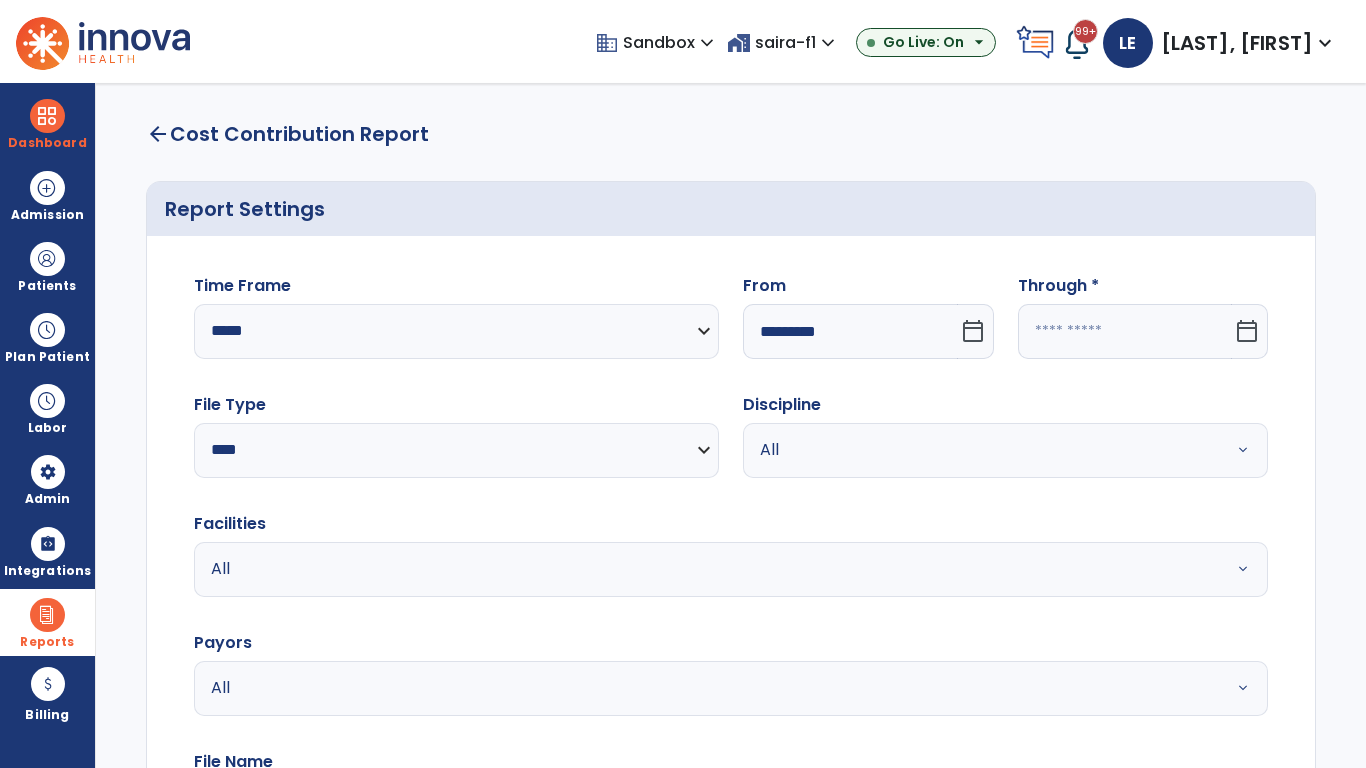 select on "****" 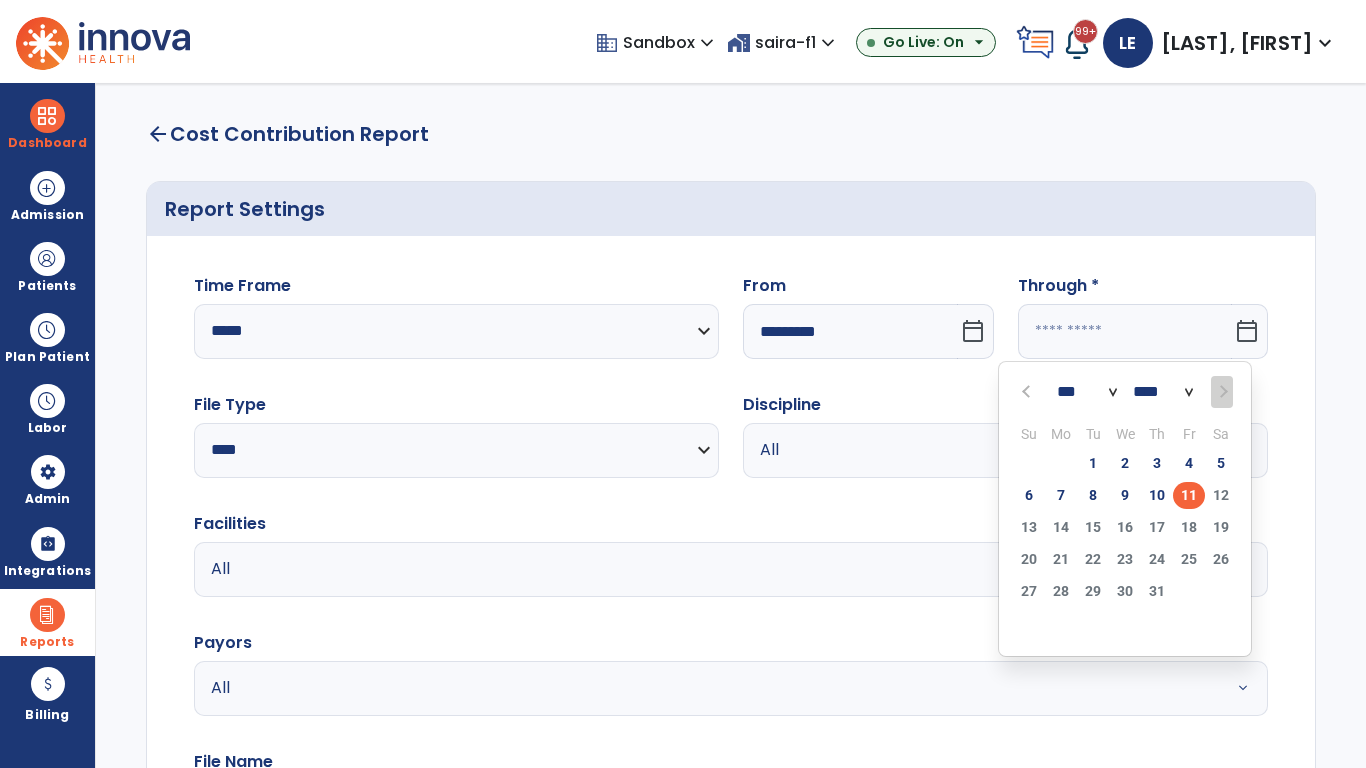 select on "*" 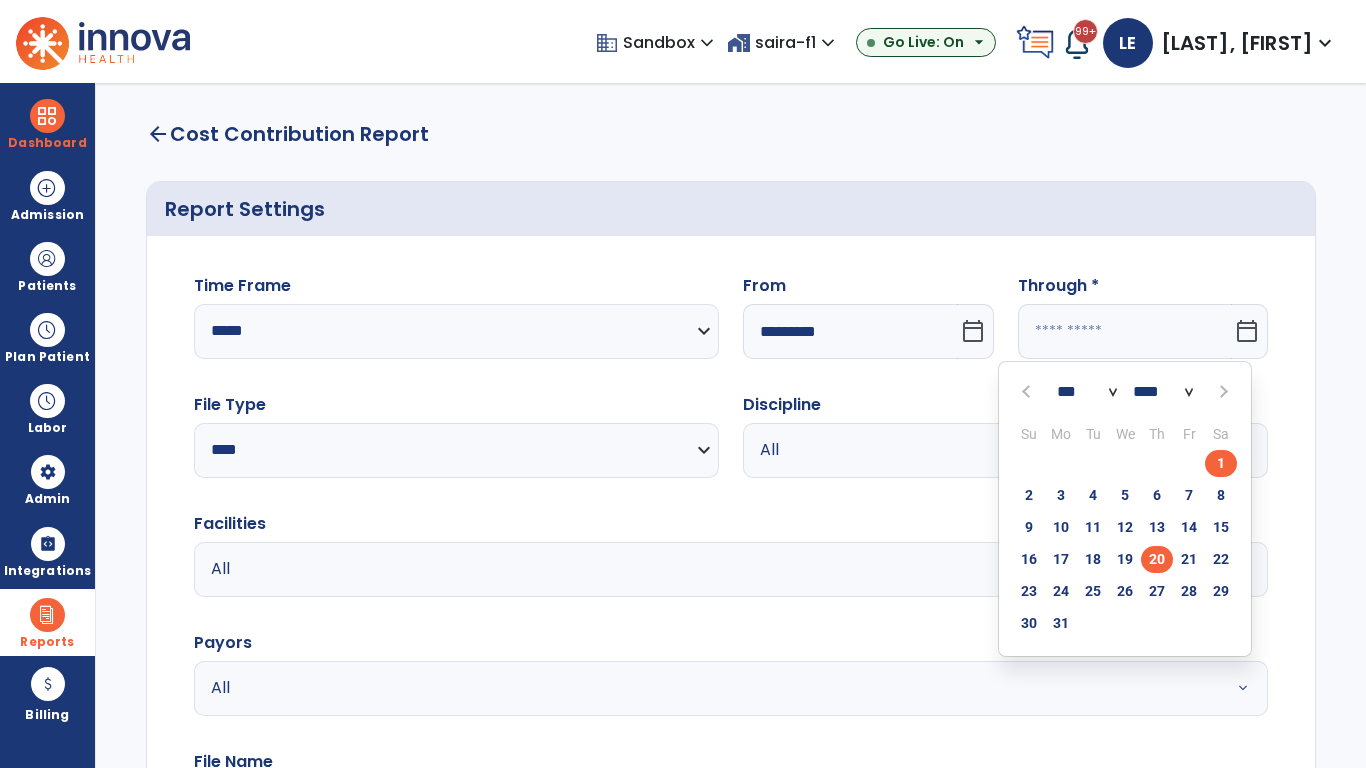click on "20" 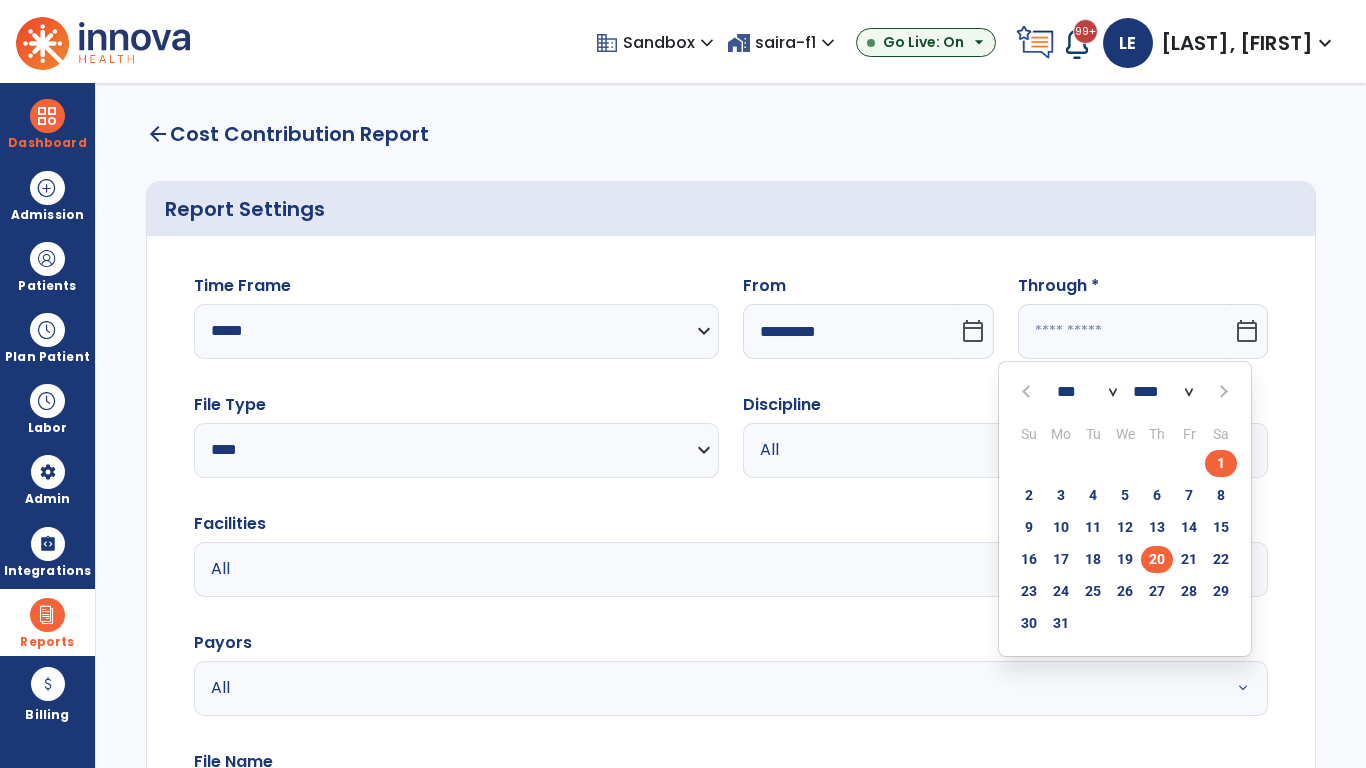 type on "**********" 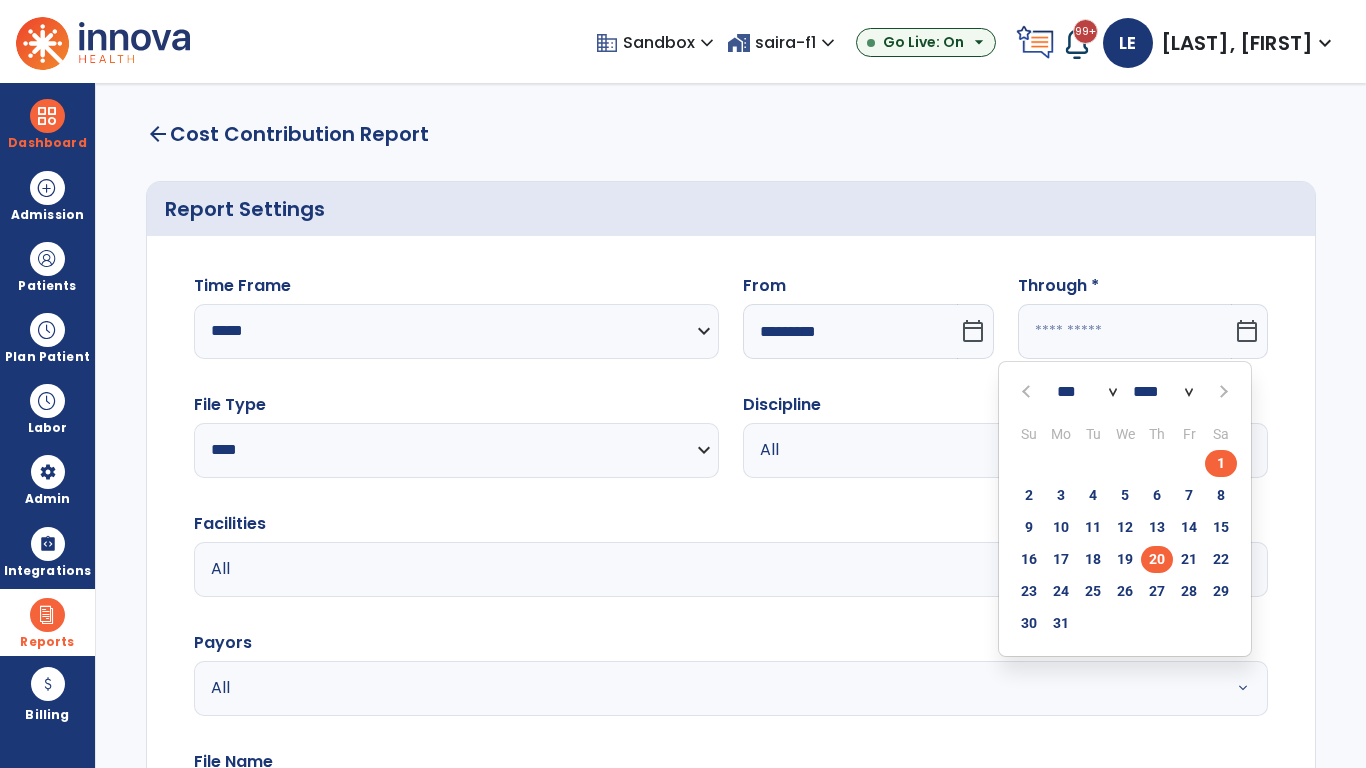 type on "*********" 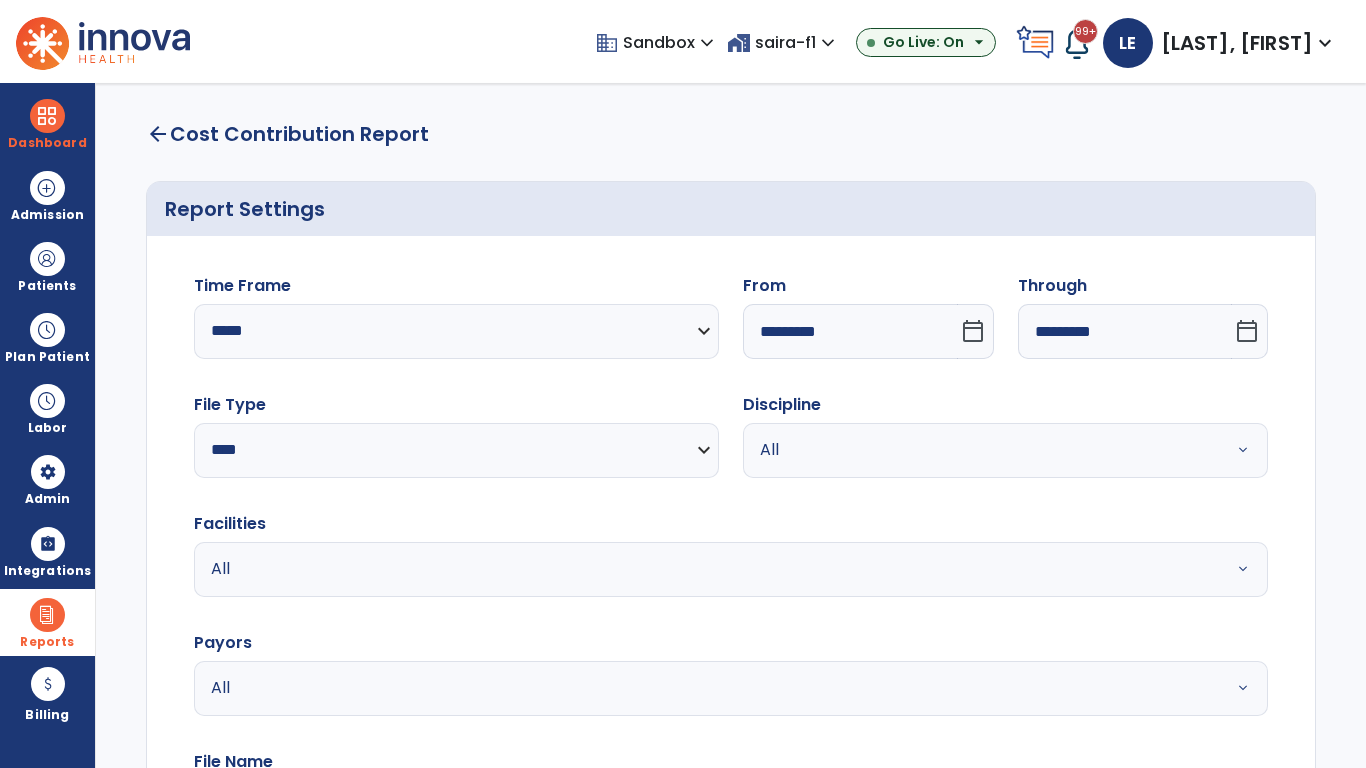 click on "All" at bounding box center (981, 450) 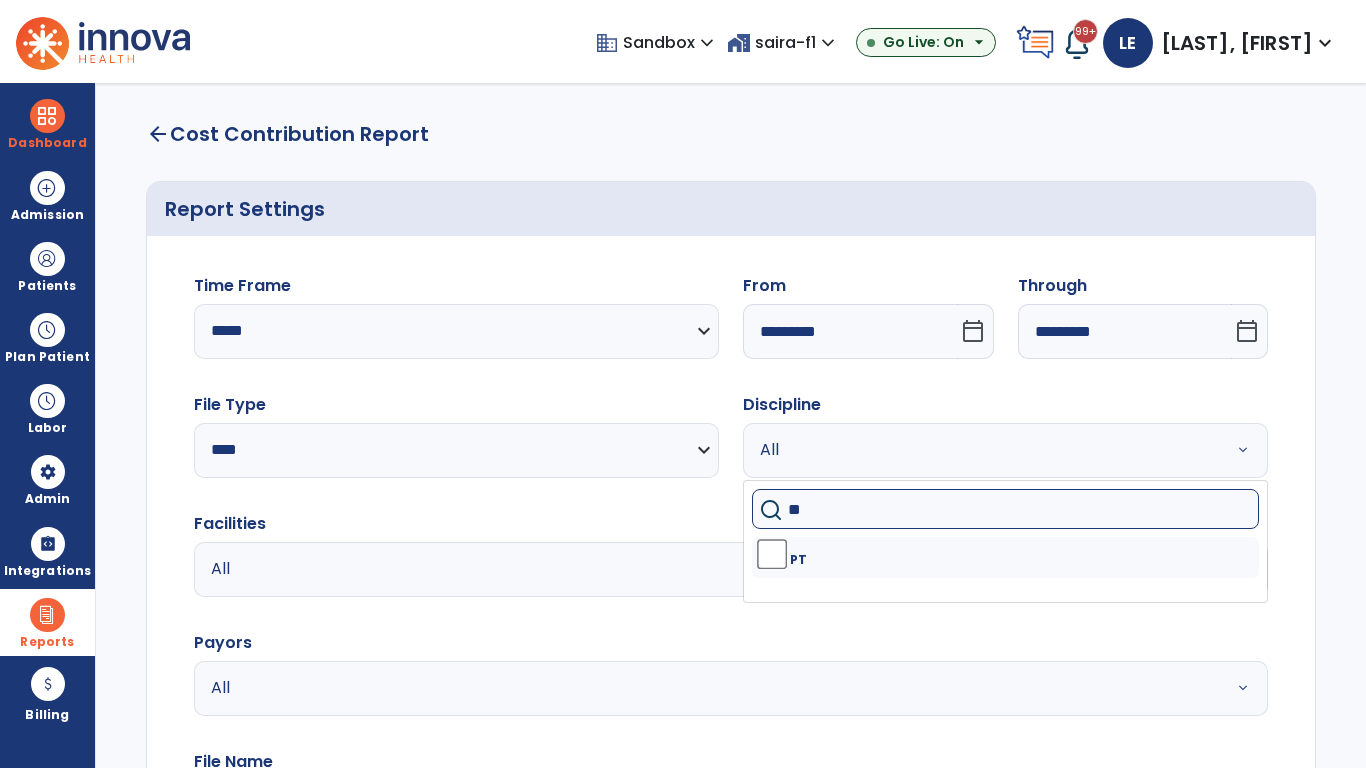 type on "**" 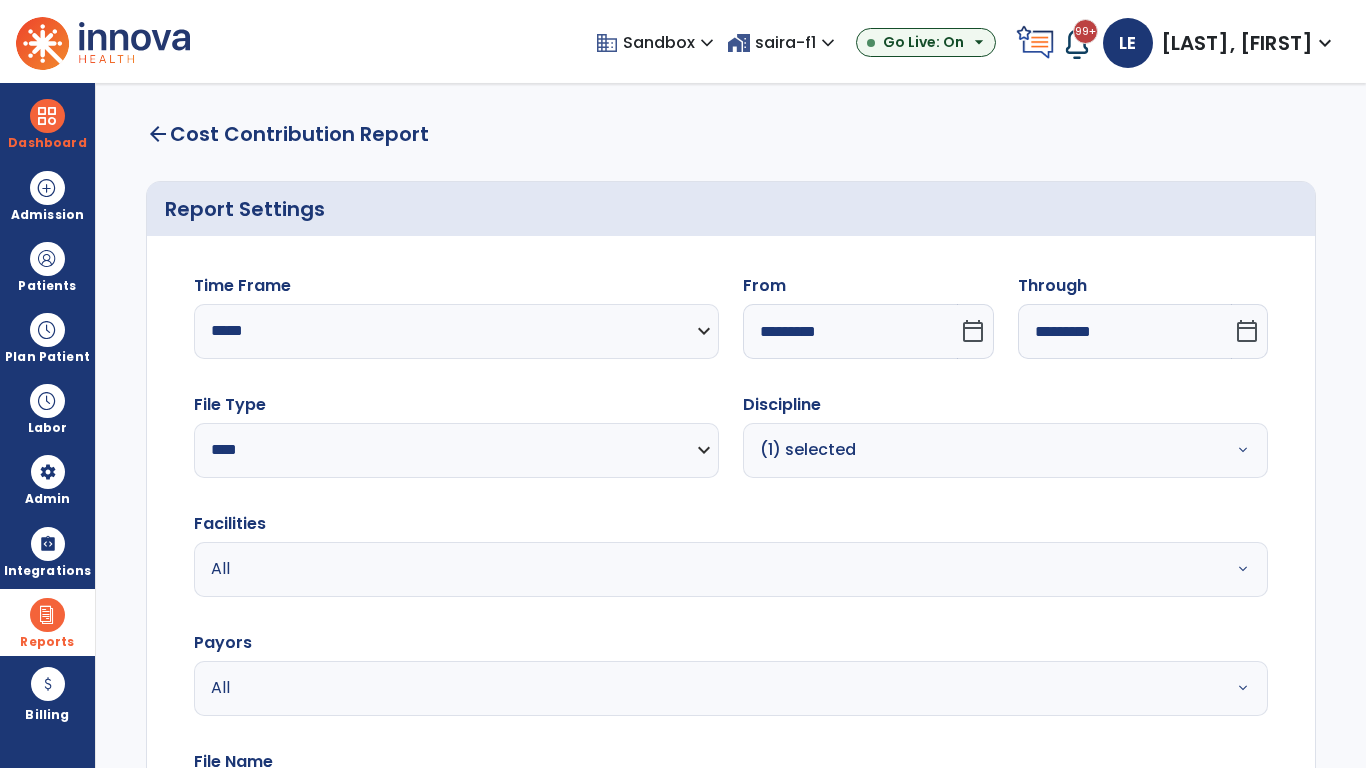 scroll, scrollTop: 51, scrollLeft: 0, axis: vertical 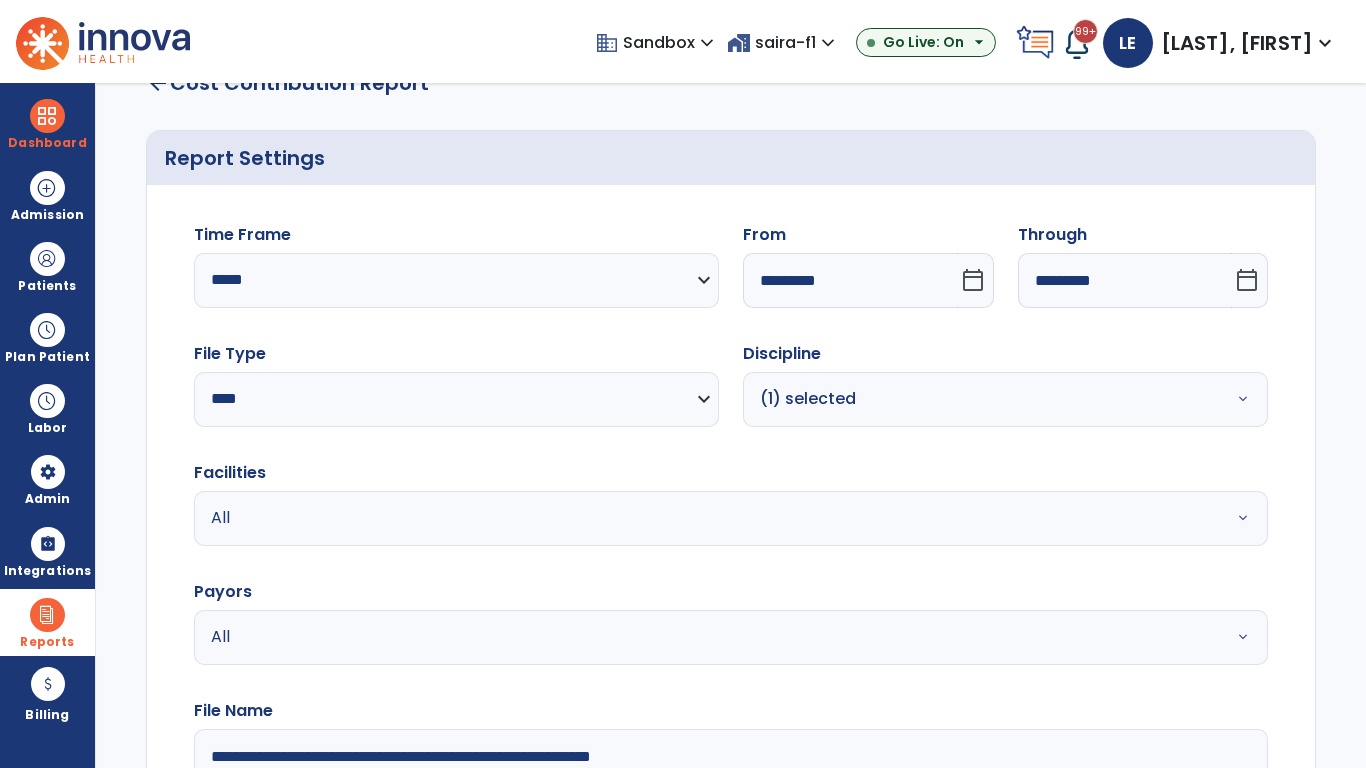 type on "**********" 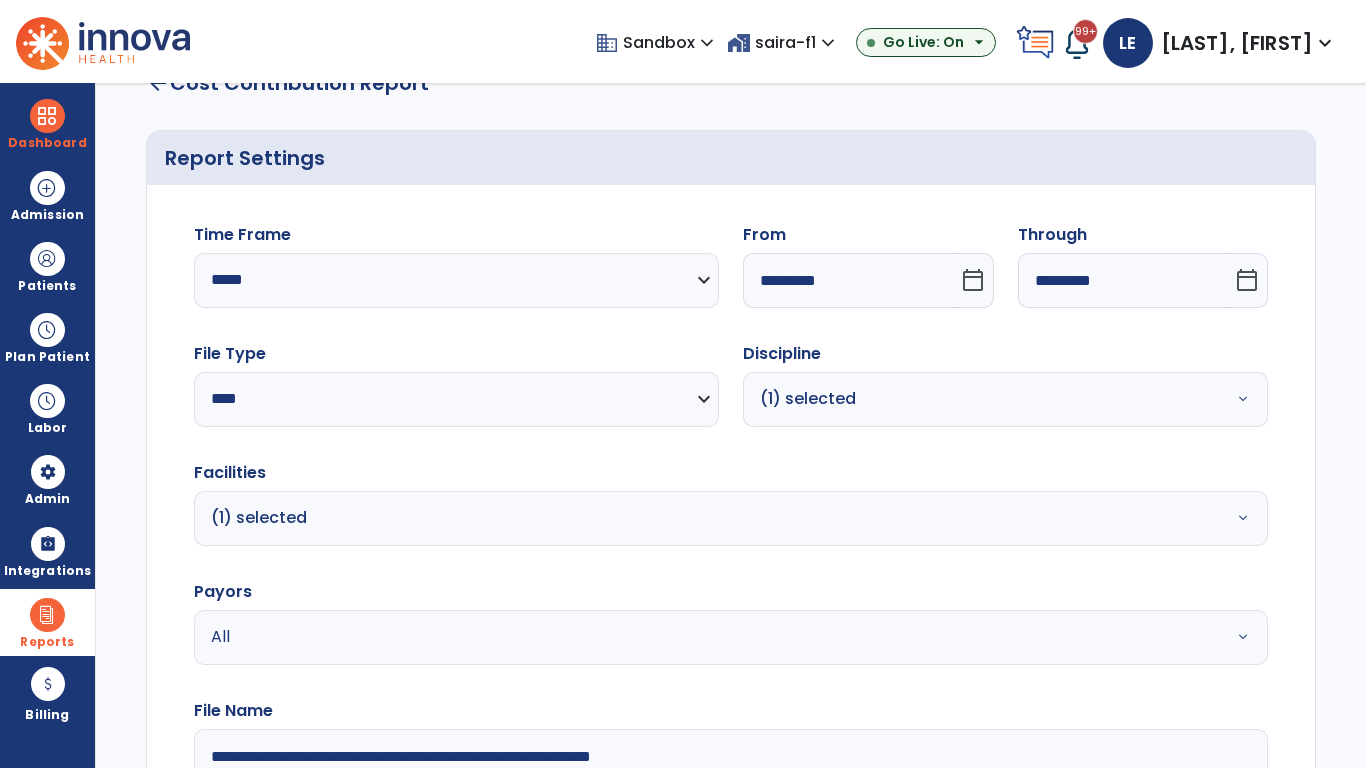 click on "All" at bounding box center [679, 637] 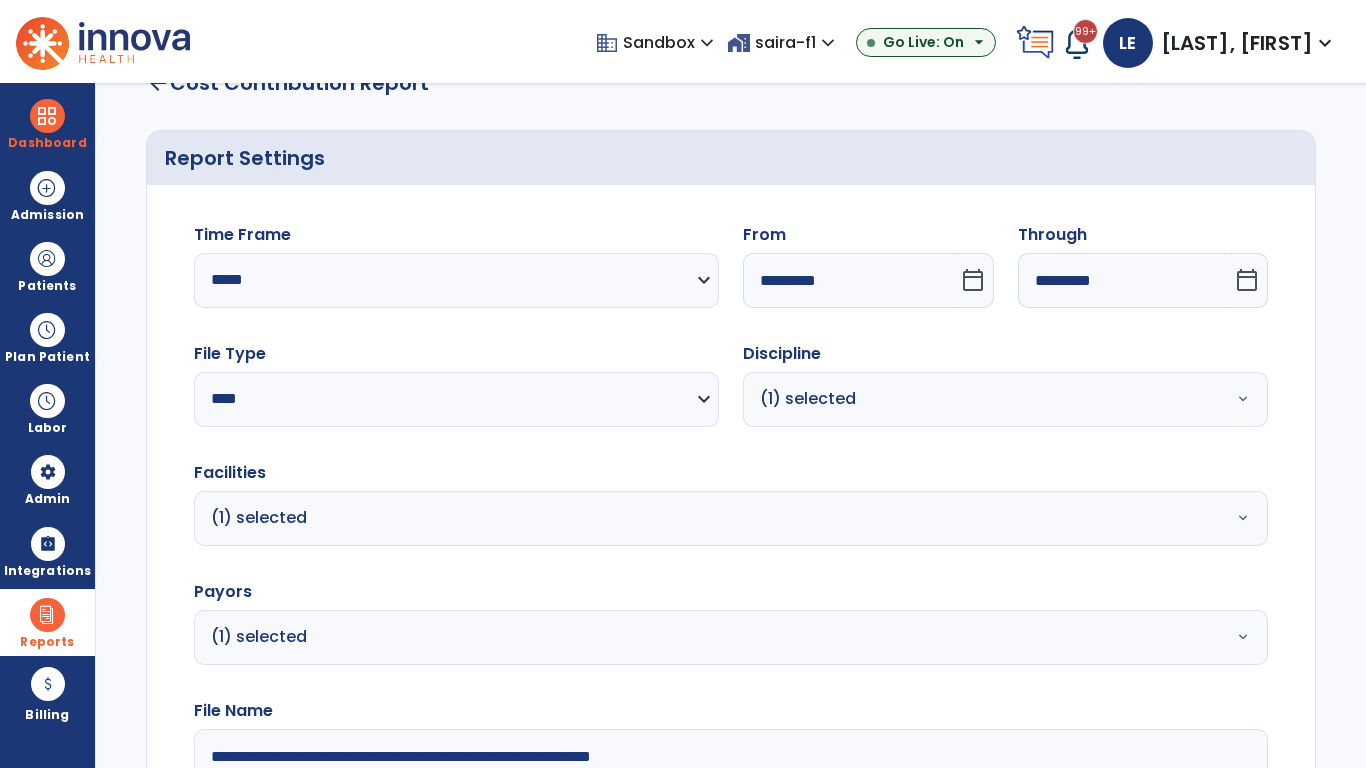 click on "Generate Report" 